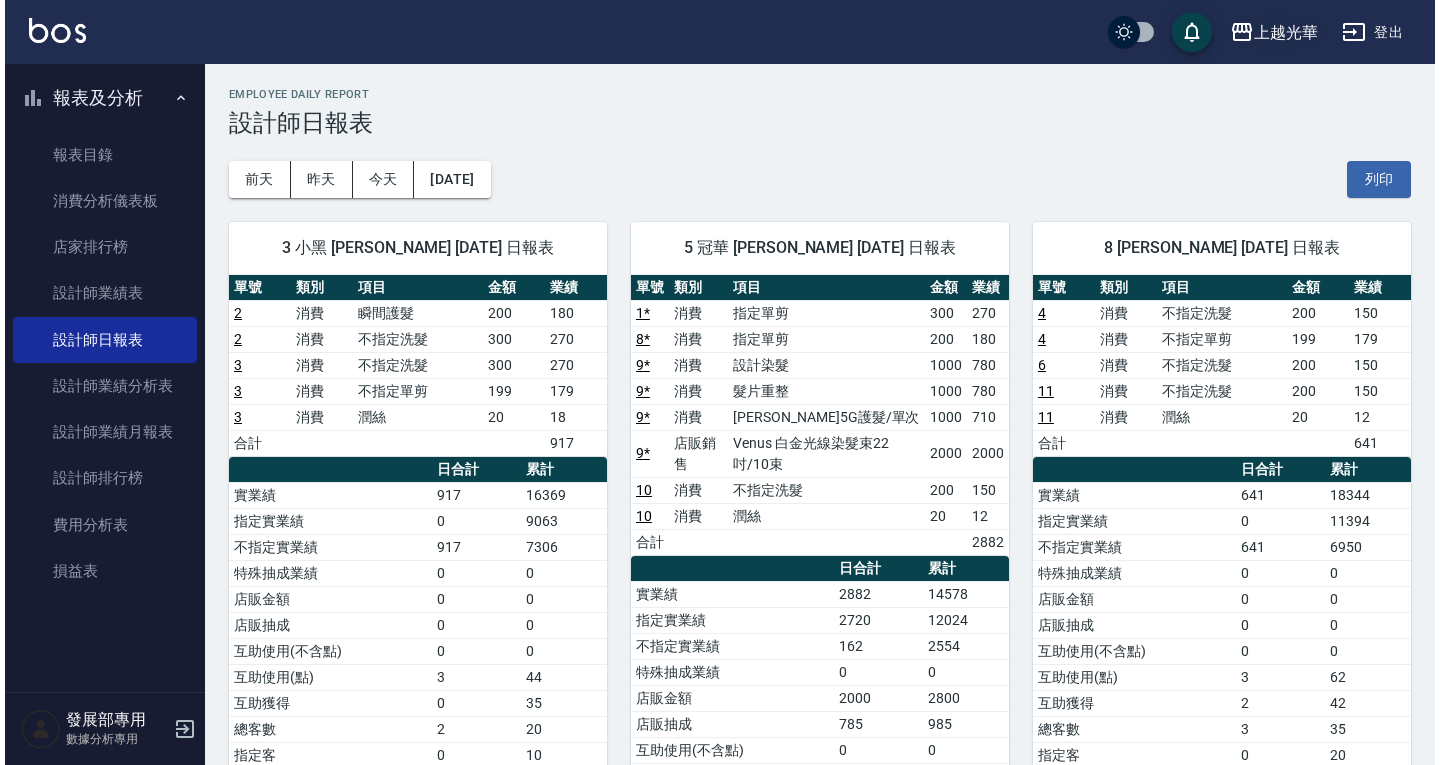 scroll, scrollTop: 200, scrollLeft: 0, axis: vertical 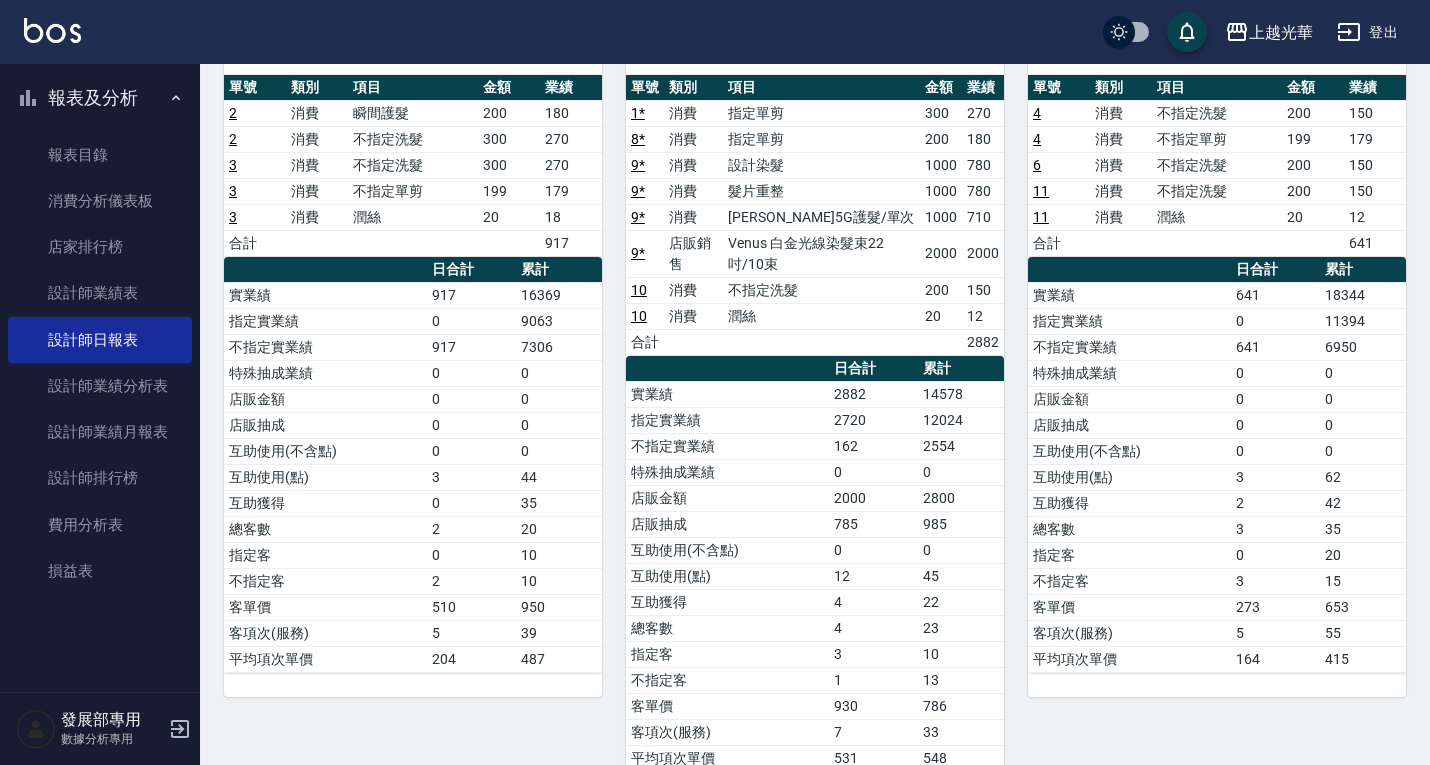 click on "上越光華" at bounding box center (1281, 32) 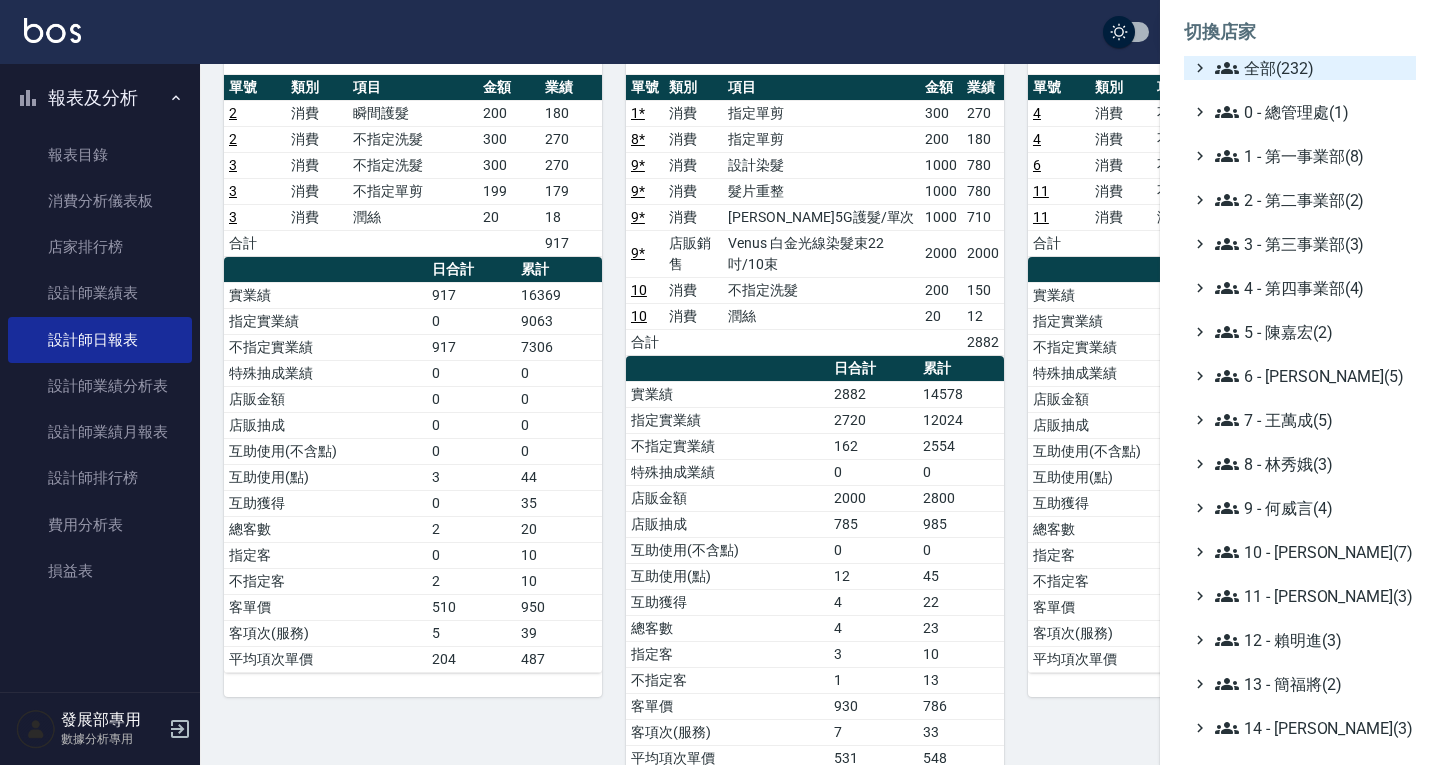 click on "全部(232)" at bounding box center [1311, 68] 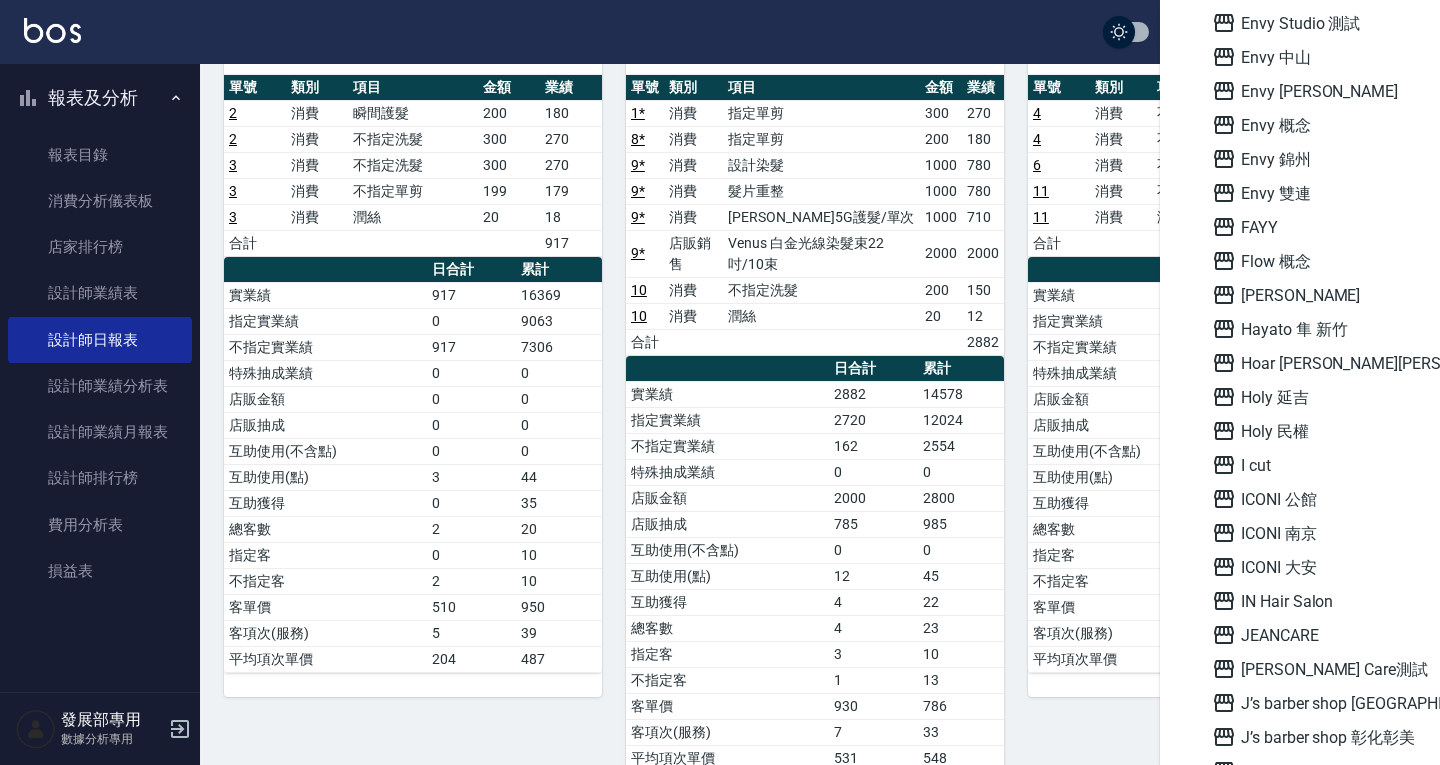 scroll, scrollTop: 1600, scrollLeft: 0, axis: vertical 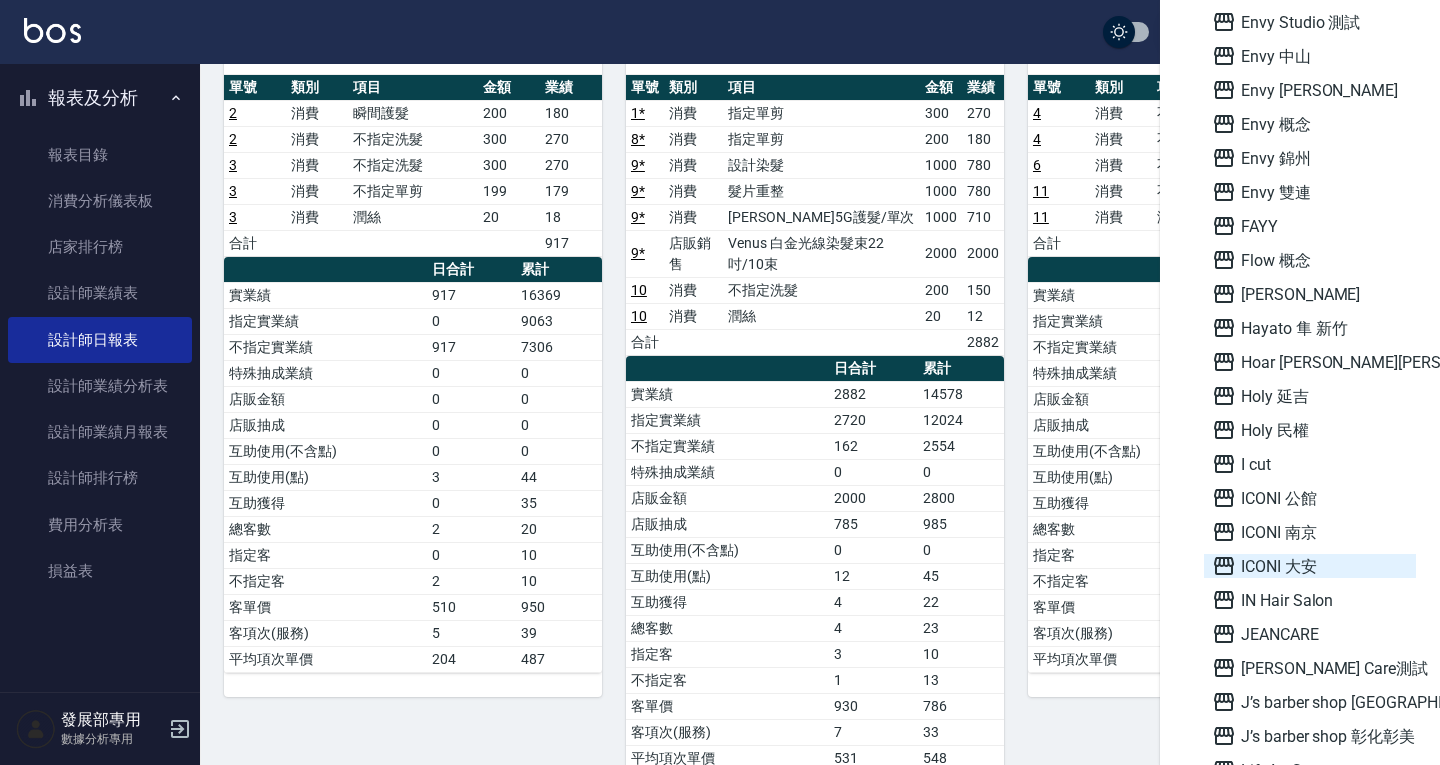 click on "ICONI 大安" at bounding box center [1310, 566] 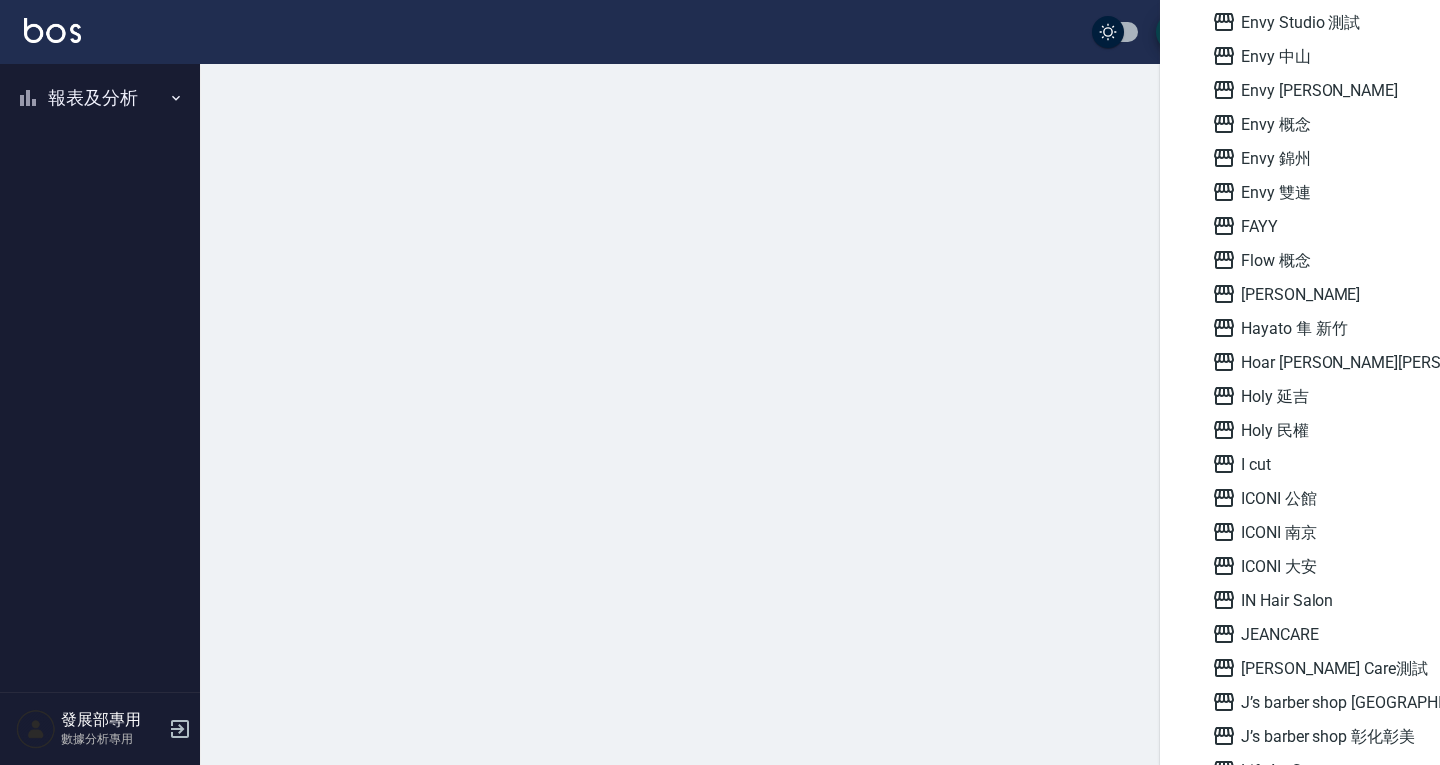 scroll, scrollTop: 0, scrollLeft: 0, axis: both 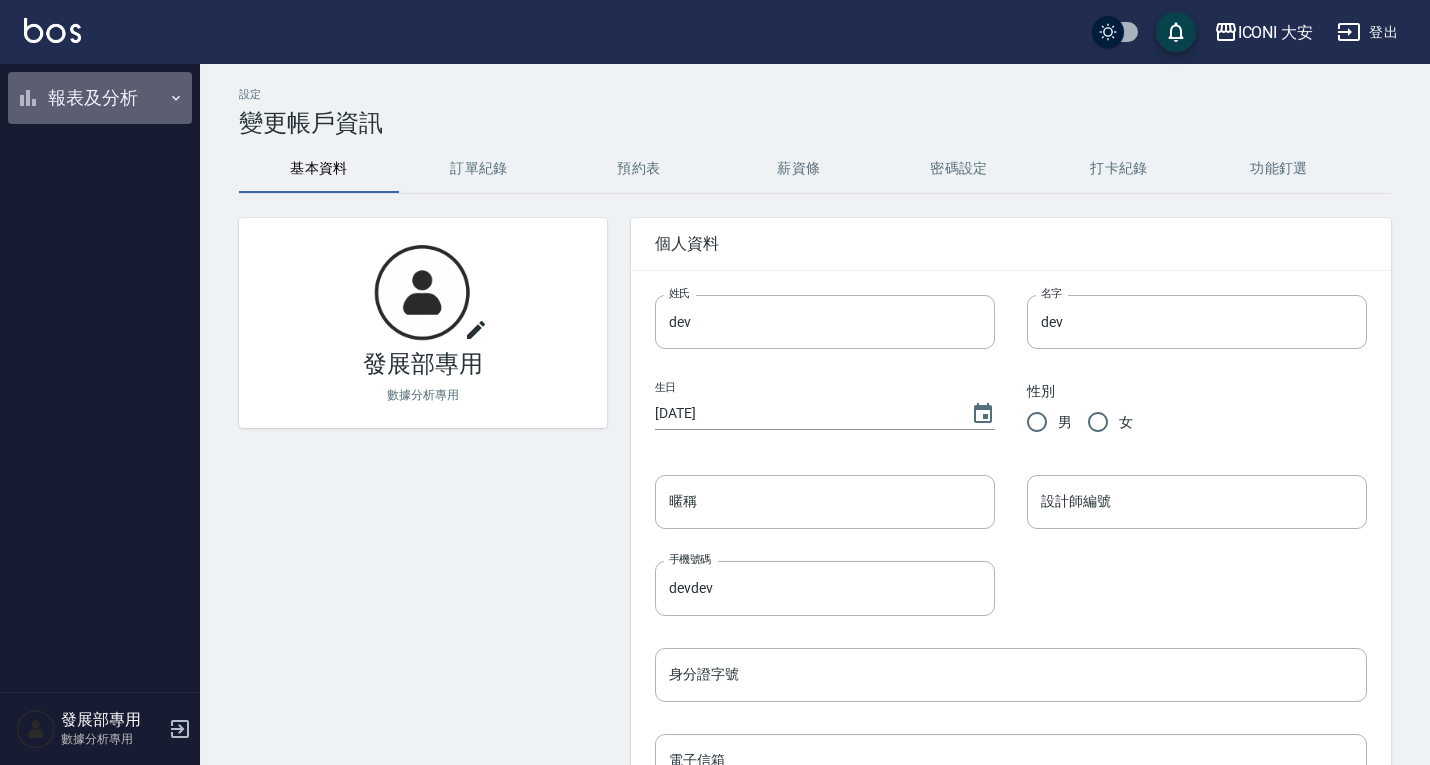 click on "報表及分析" at bounding box center [100, 98] 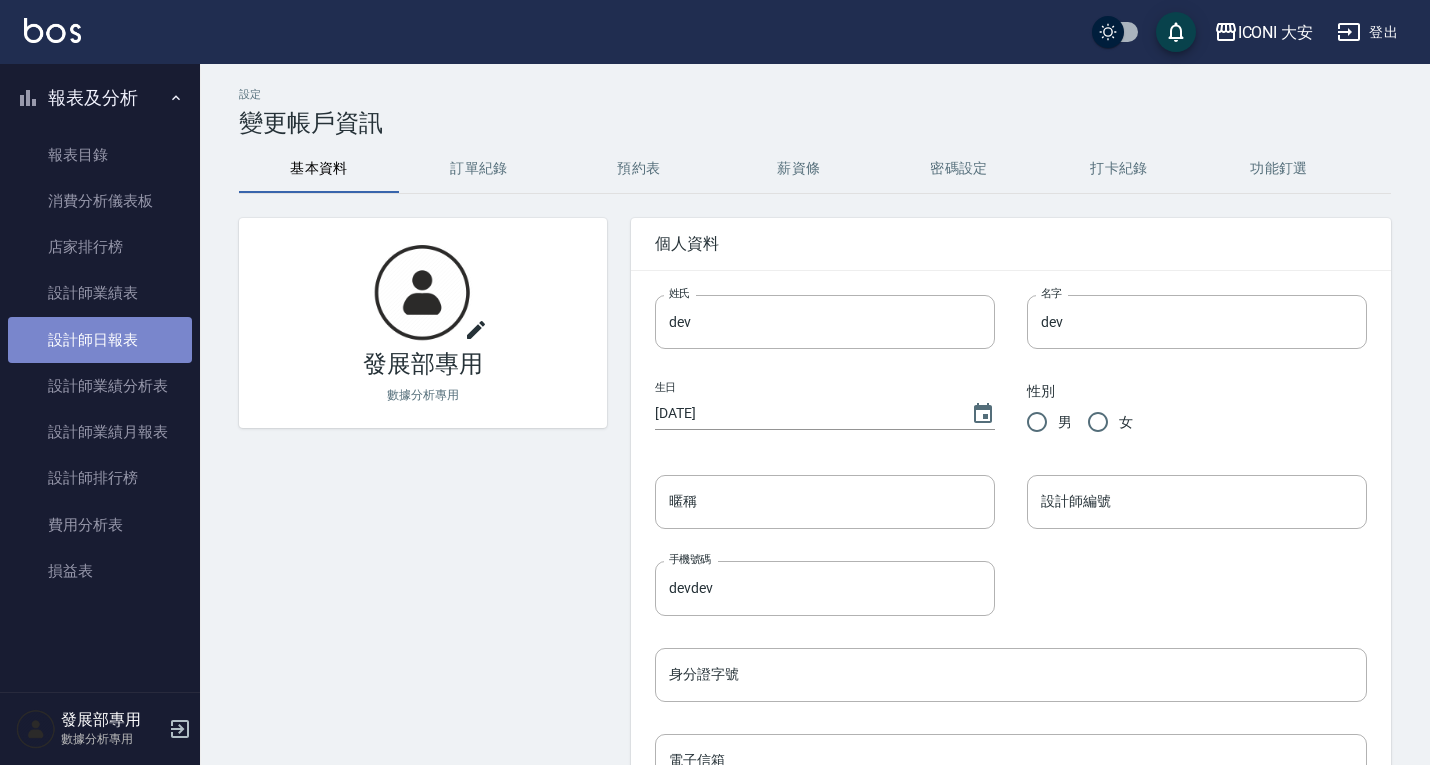 click on "設計師日報表" at bounding box center (100, 340) 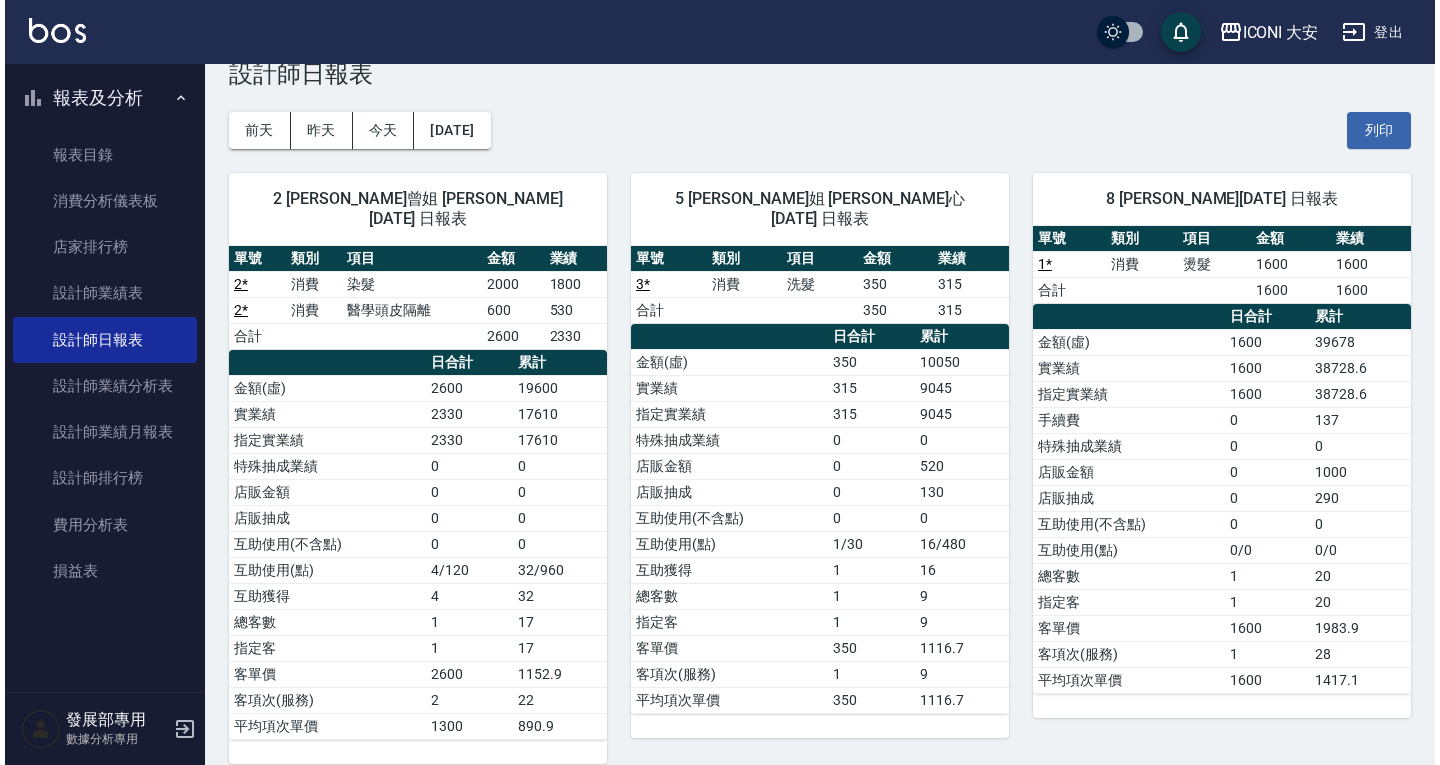 scroll, scrollTop: 51, scrollLeft: 0, axis: vertical 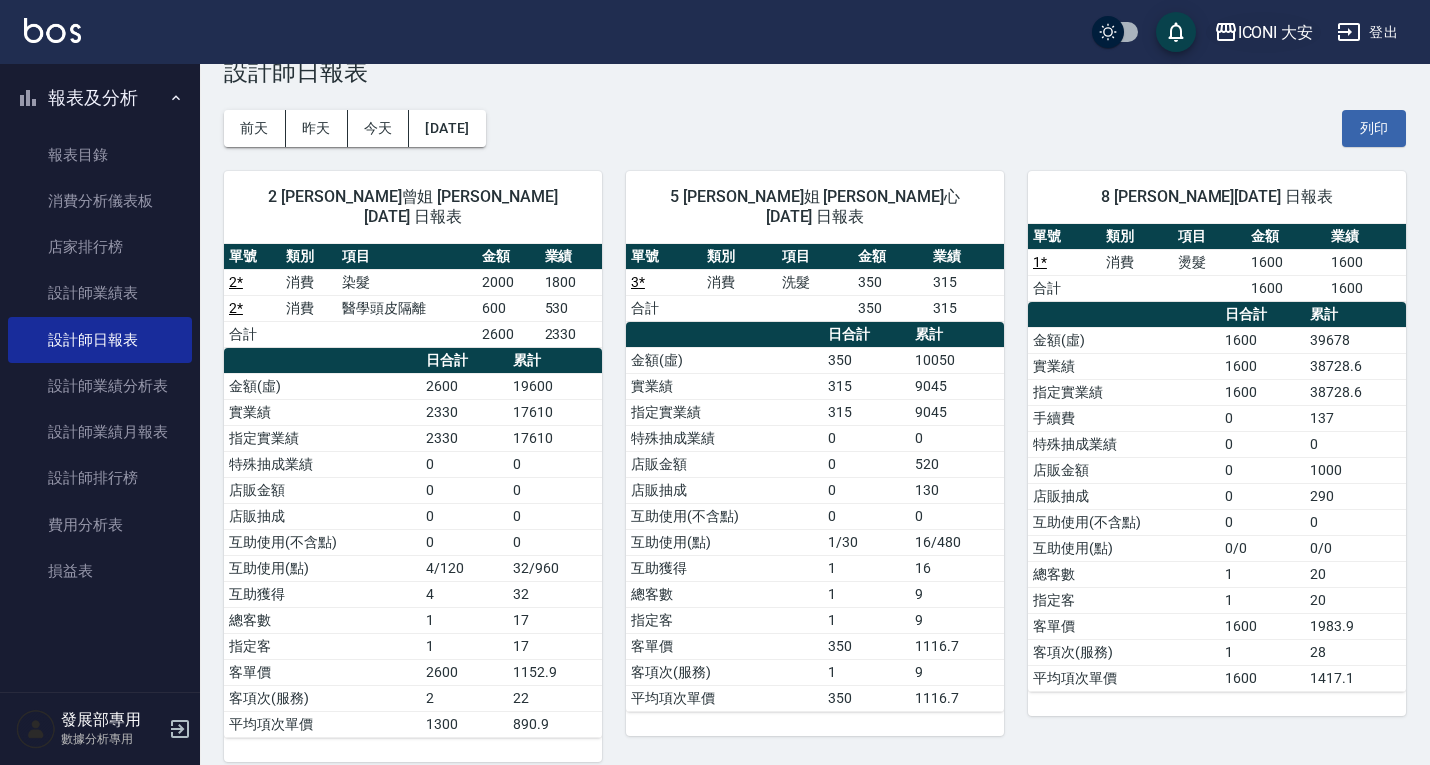 click on "ICONI 大安" at bounding box center [1276, 32] 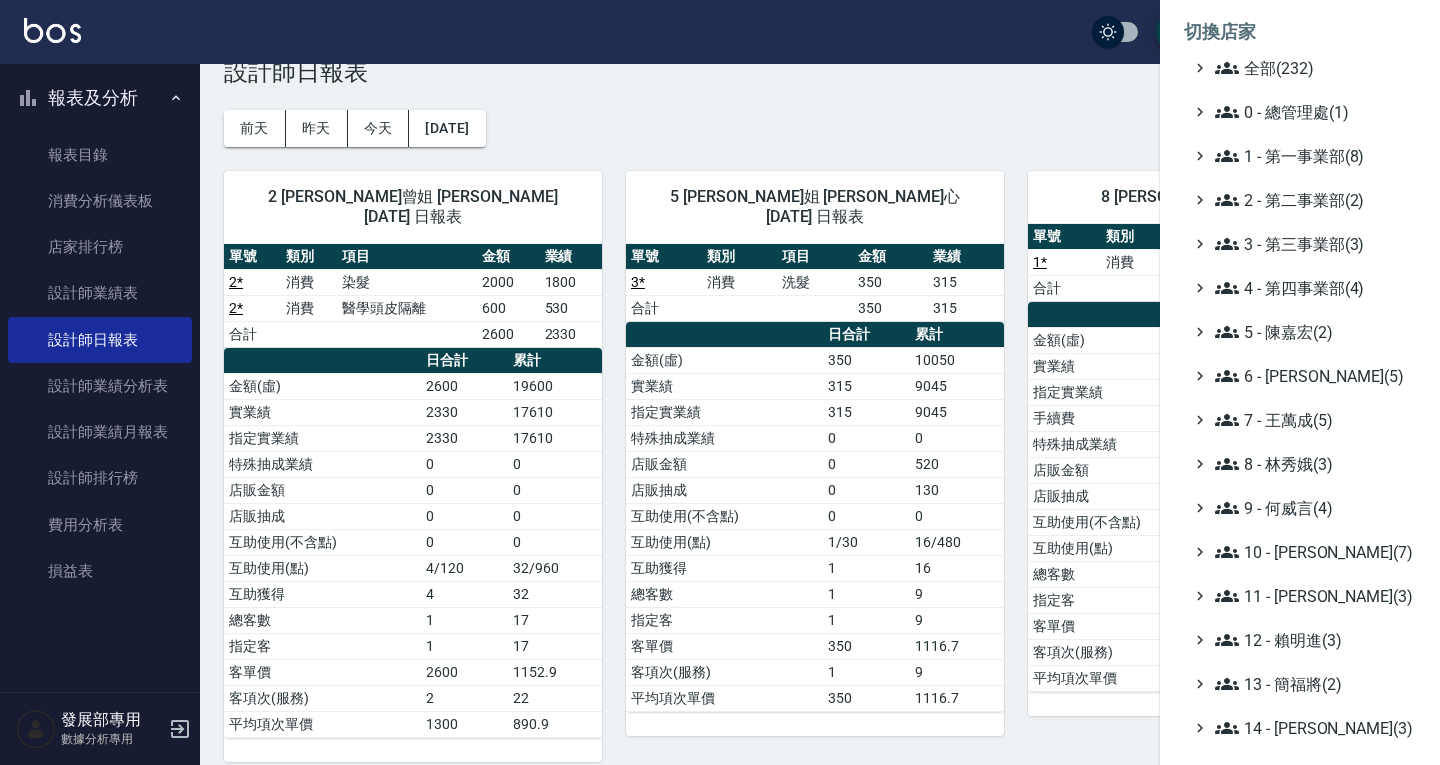click on "全部(232) 0 - 總管理處(1) 1 - 第一事業部(8) 2 - 第二事業部(2) 3 - 第三事業部(3) 4 - 第四事業部(4) 5 - [PERSON_NAME](2) 6 - [PERSON_NAME](5) 7 - [PERSON_NAME](5) 8 - [PERSON_NAME](3) 9 - [PERSON_NAME](4) 10 - [PERSON_NAME](7) 11 - [PERSON_NAME](3) 12 - [PERSON_NAME](3) 13 - 簡福將(2) 14 - [PERSON_NAME](3) 16 - [PERSON_NAME](1) 17 - [PERSON_NAME]原(4) 18 - 單店(3) 19 - [GEOGRAPHIC_DATA](3) 20 - 測試區(1) 21 - 歷史區(35)  - BeautyOS(9)" at bounding box center (1300, 552) 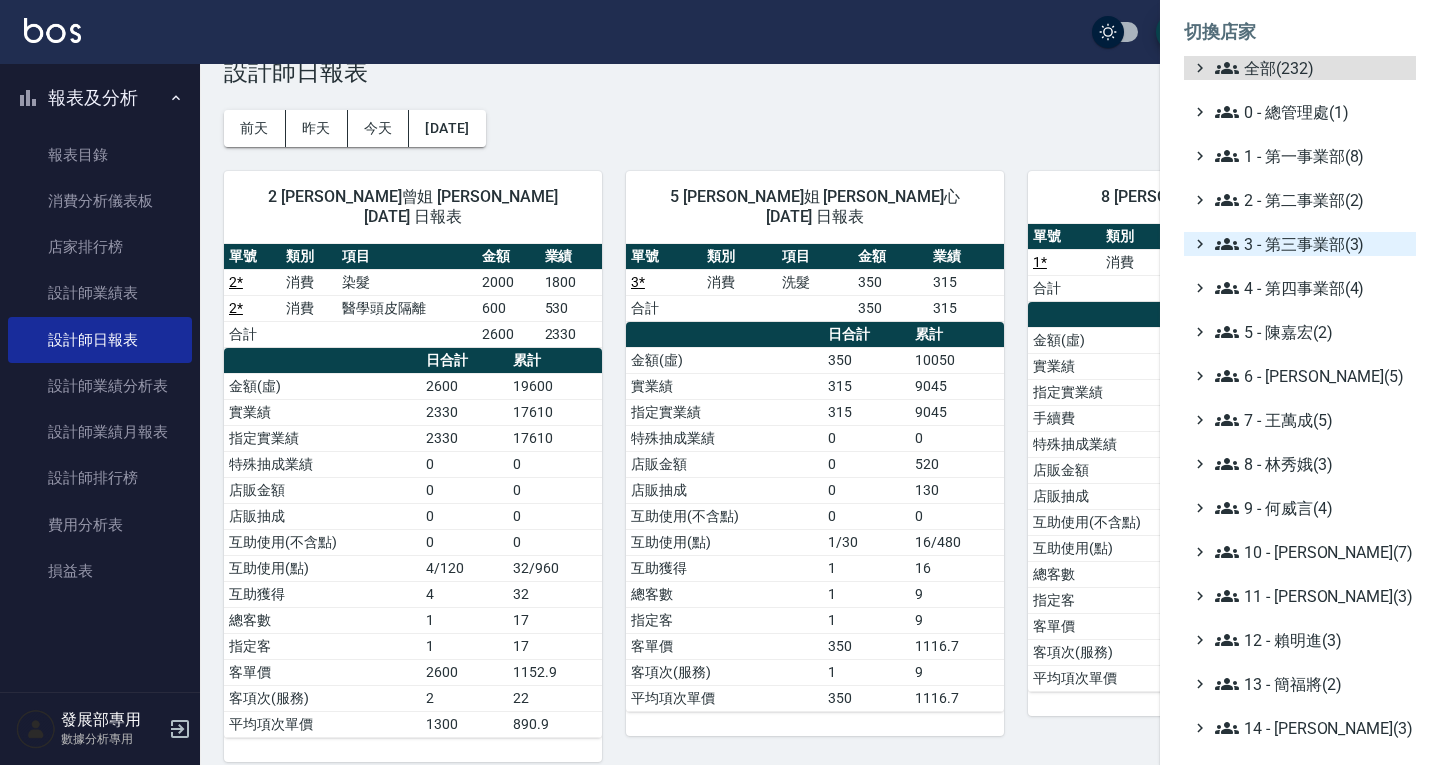 click on "3 - 第三事業部(3)" at bounding box center (1311, 244) 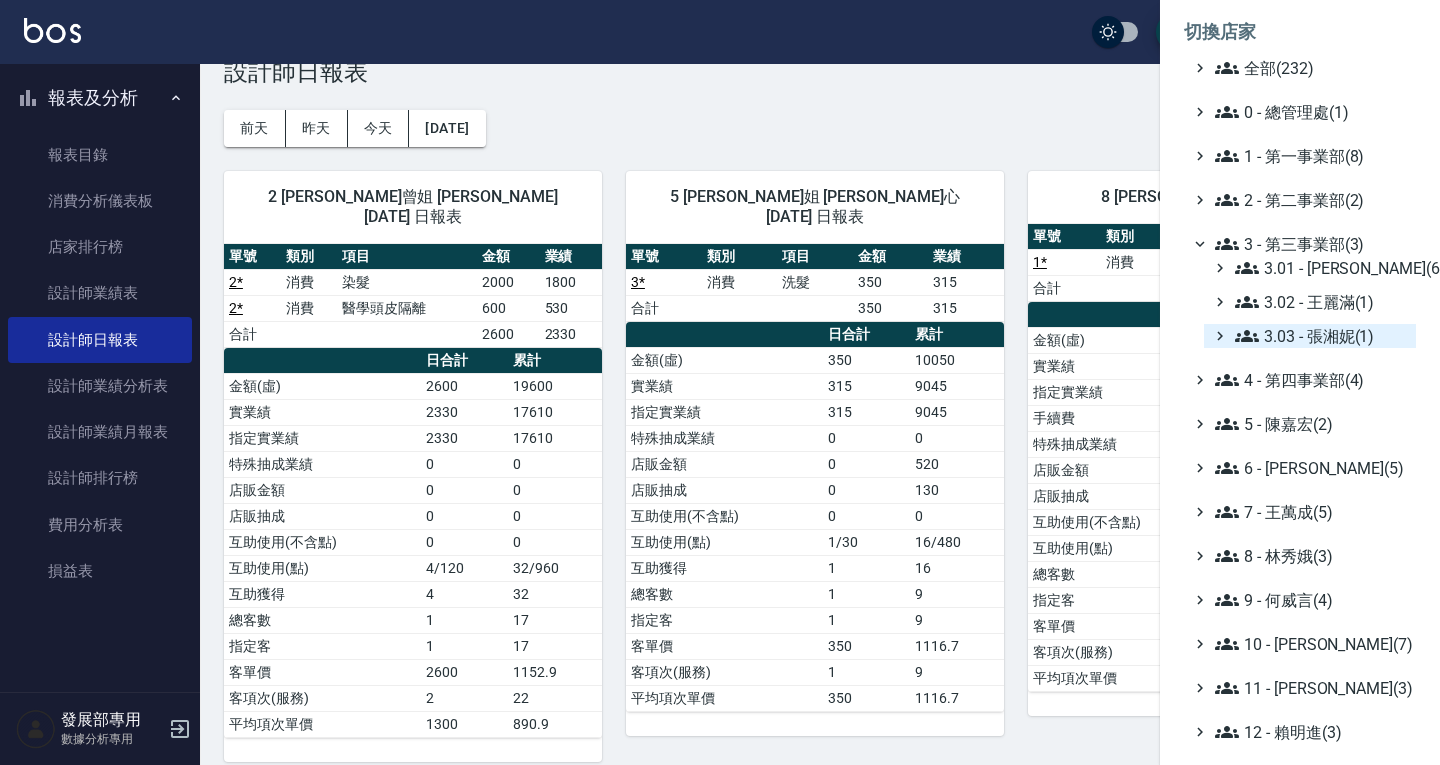 click on "3.03 - 張湘妮(1)" at bounding box center (1321, 336) 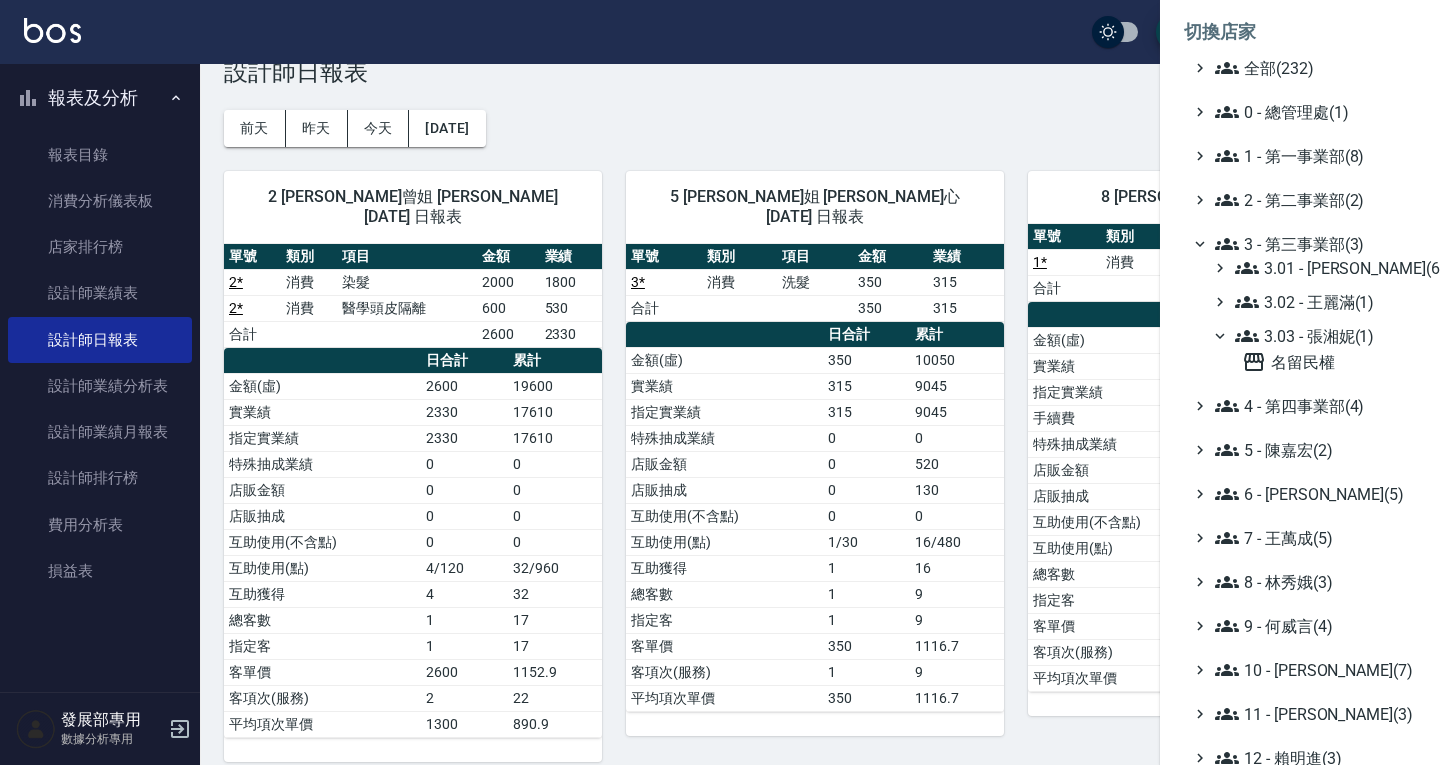 click on "名留民權" at bounding box center [1325, 361] 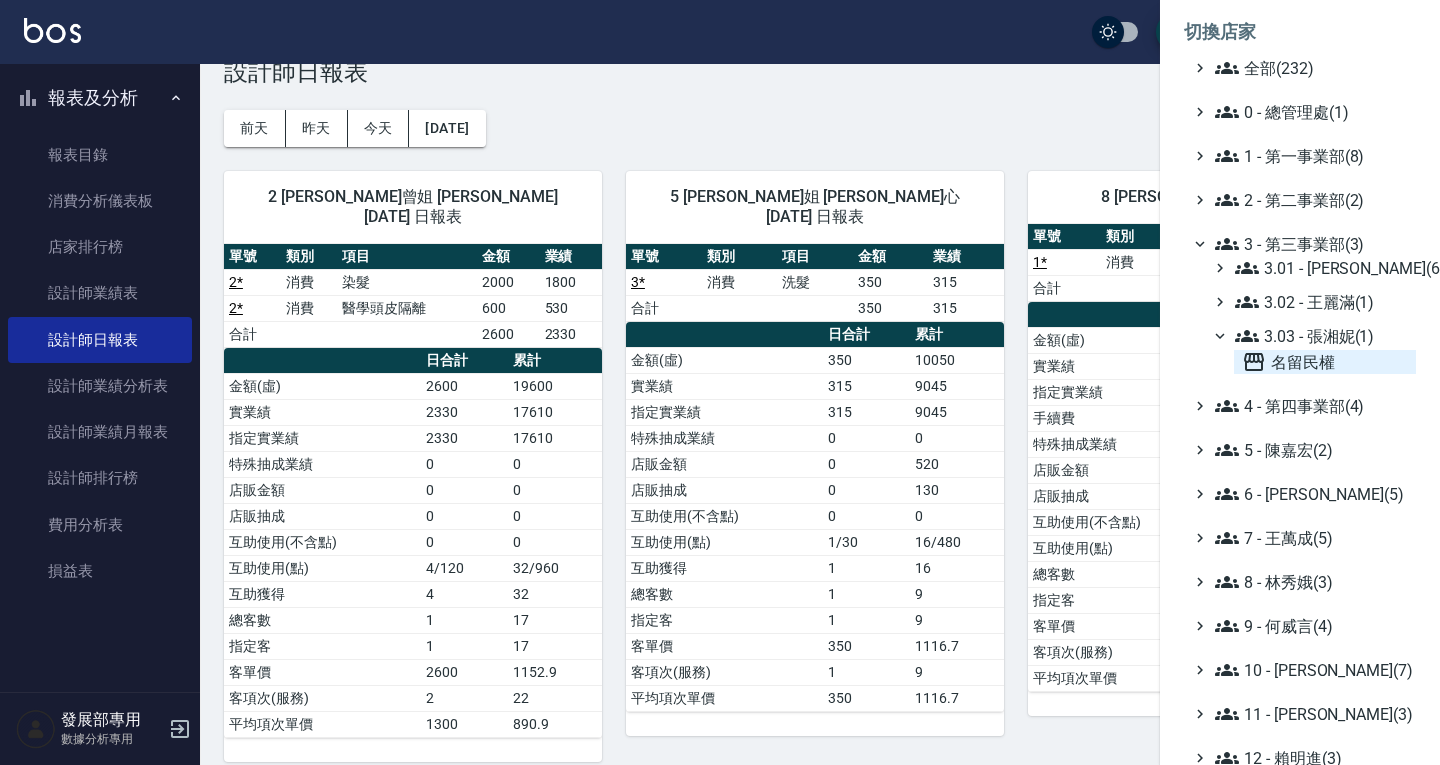 click on "名留民權" at bounding box center (1325, 362) 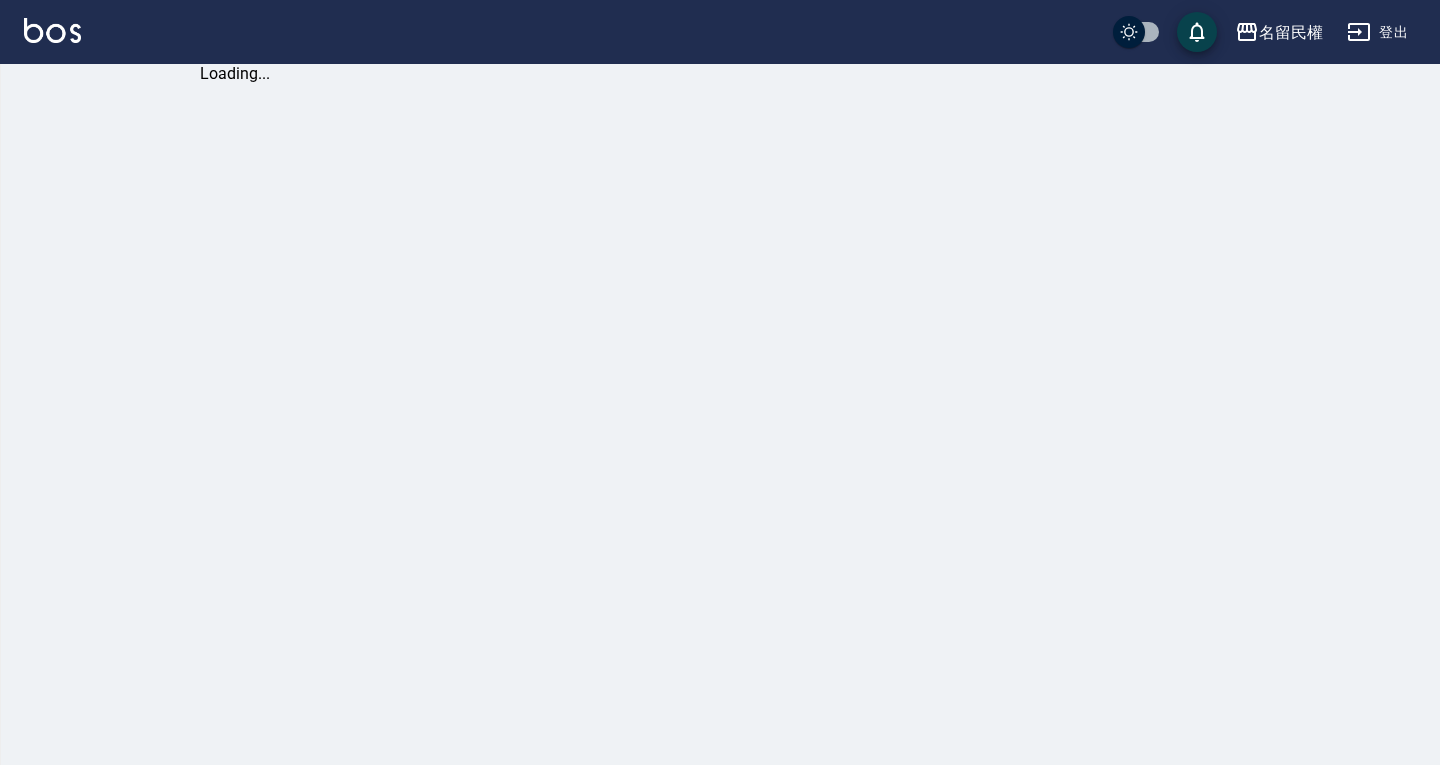 scroll, scrollTop: 0, scrollLeft: 0, axis: both 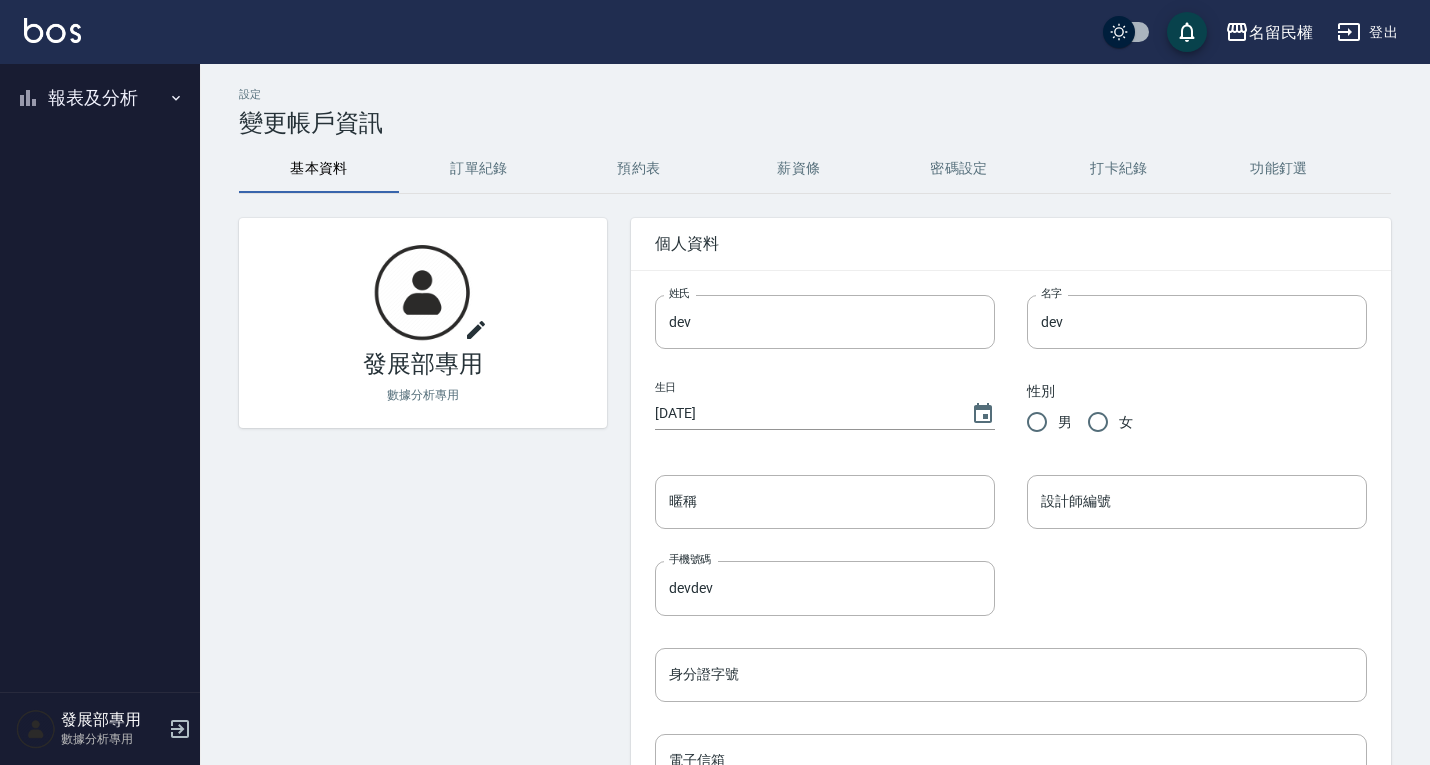 click on "報表及分析" at bounding box center [100, 98] 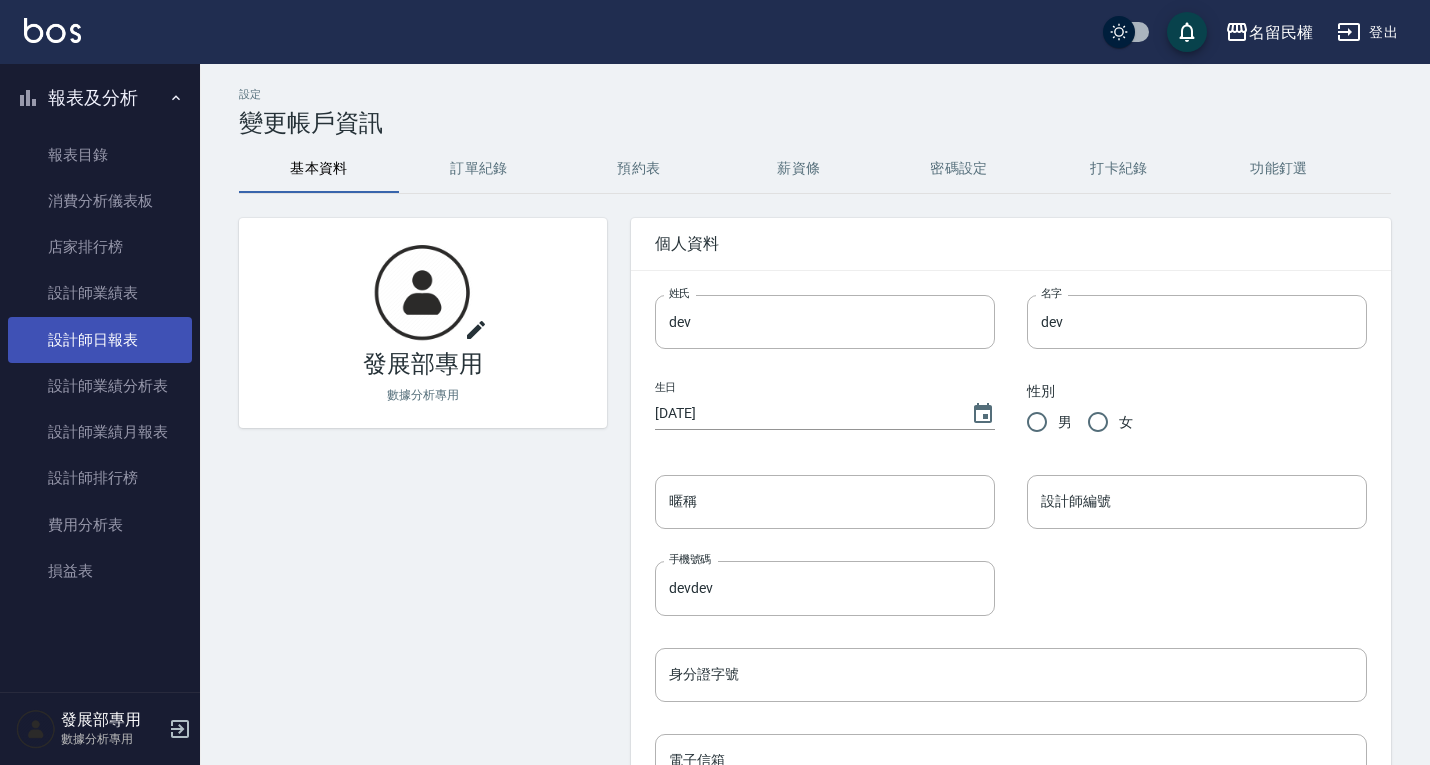click on "設計師日報表" at bounding box center (100, 340) 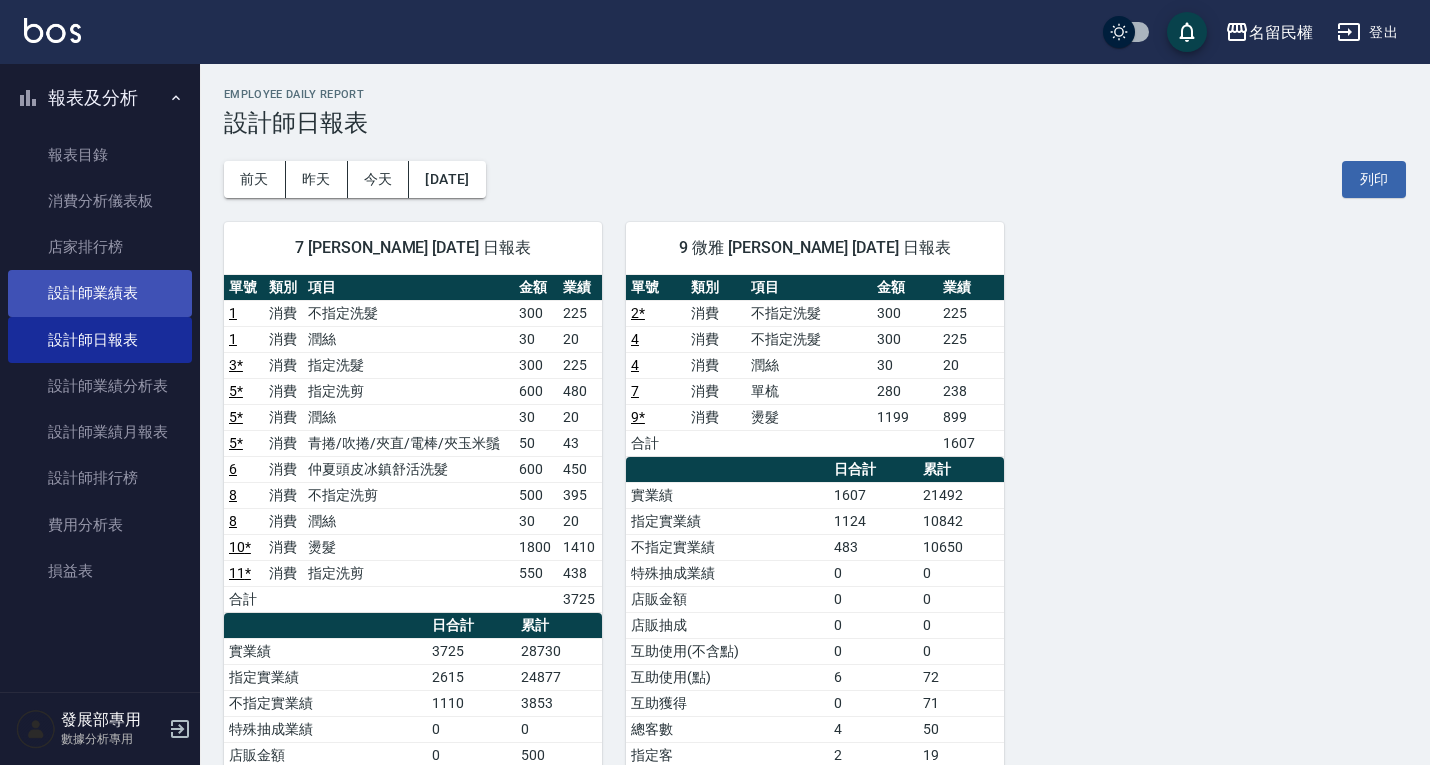 click on "設計師業績表" at bounding box center [100, 293] 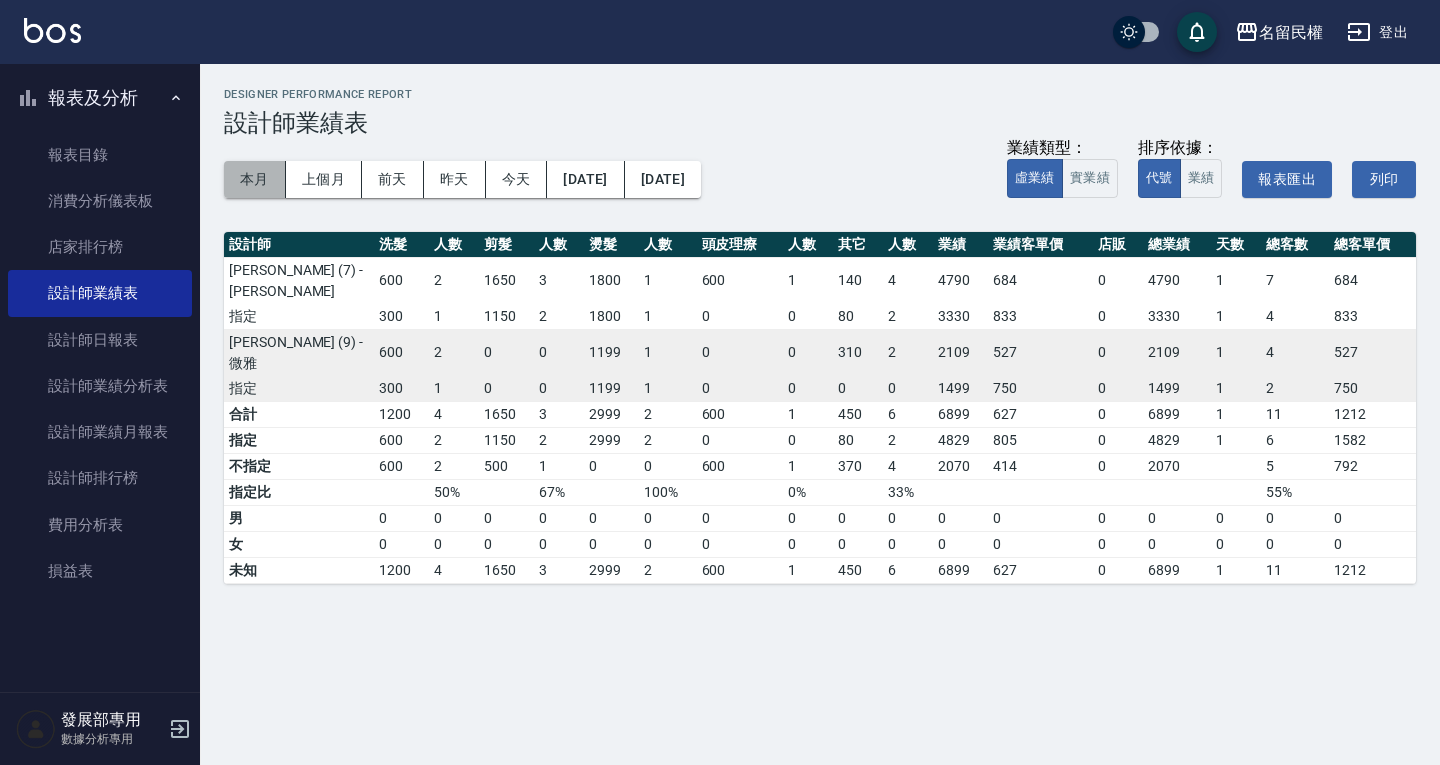 click on "本月" at bounding box center (255, 179) 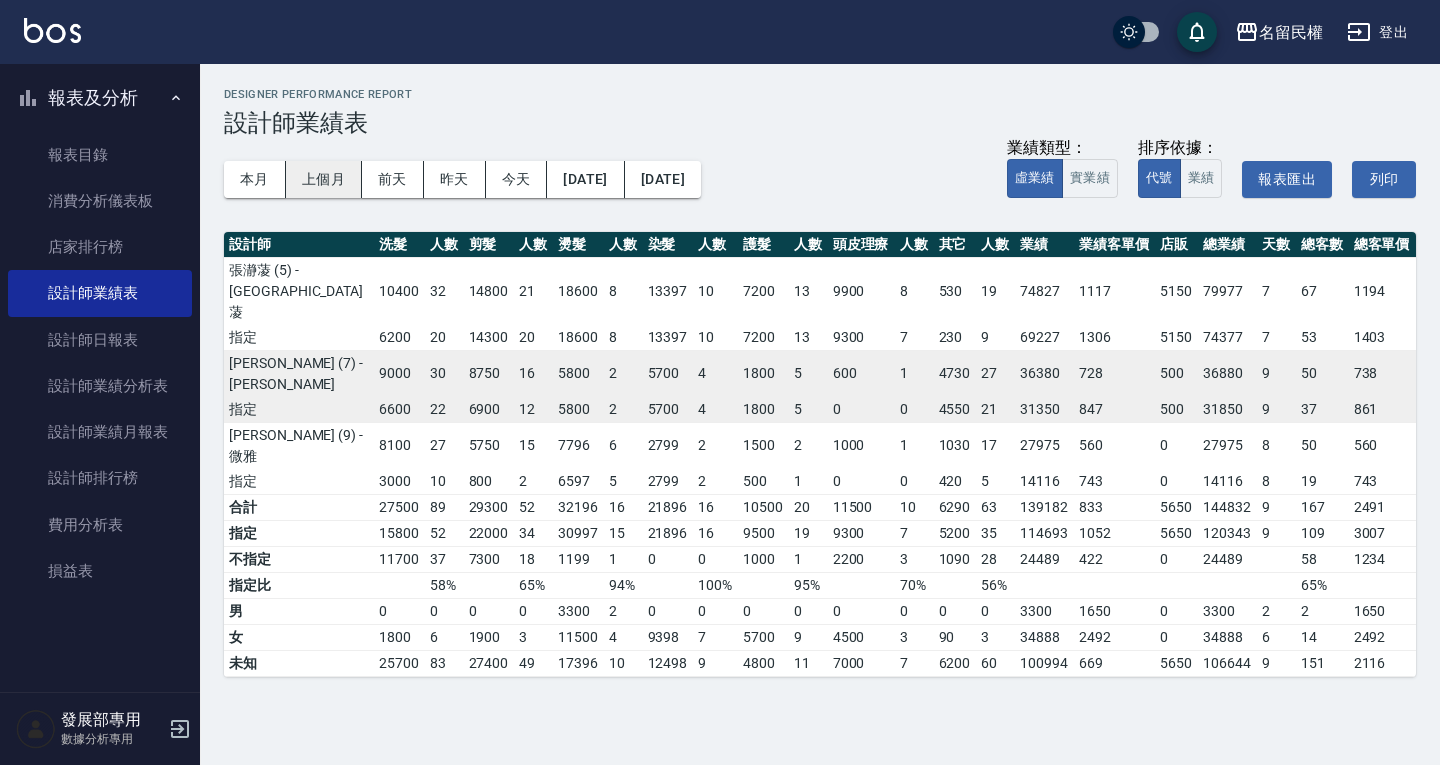 click on "上個月" at bounding box center (324, 179) 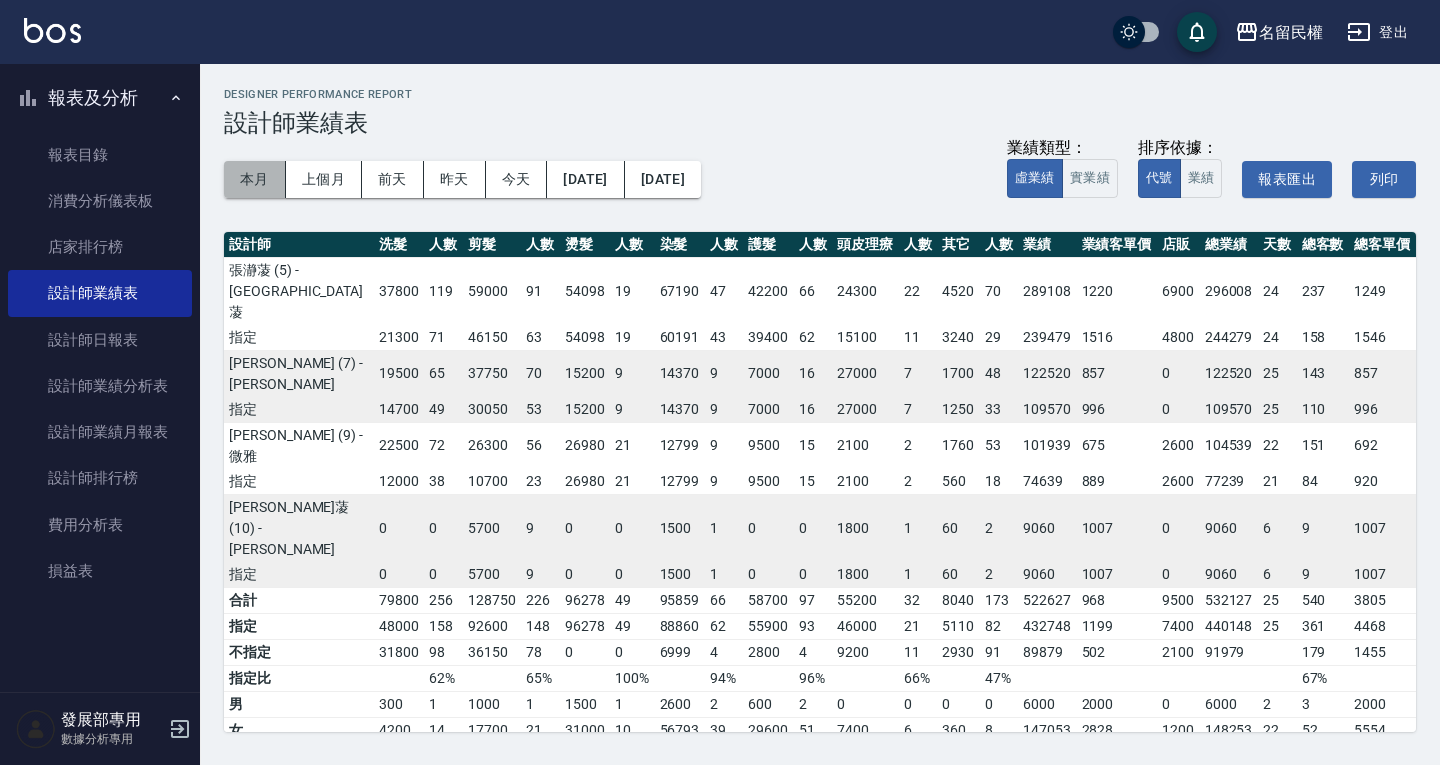 click on "本月" at bounding box center [255, 179] 